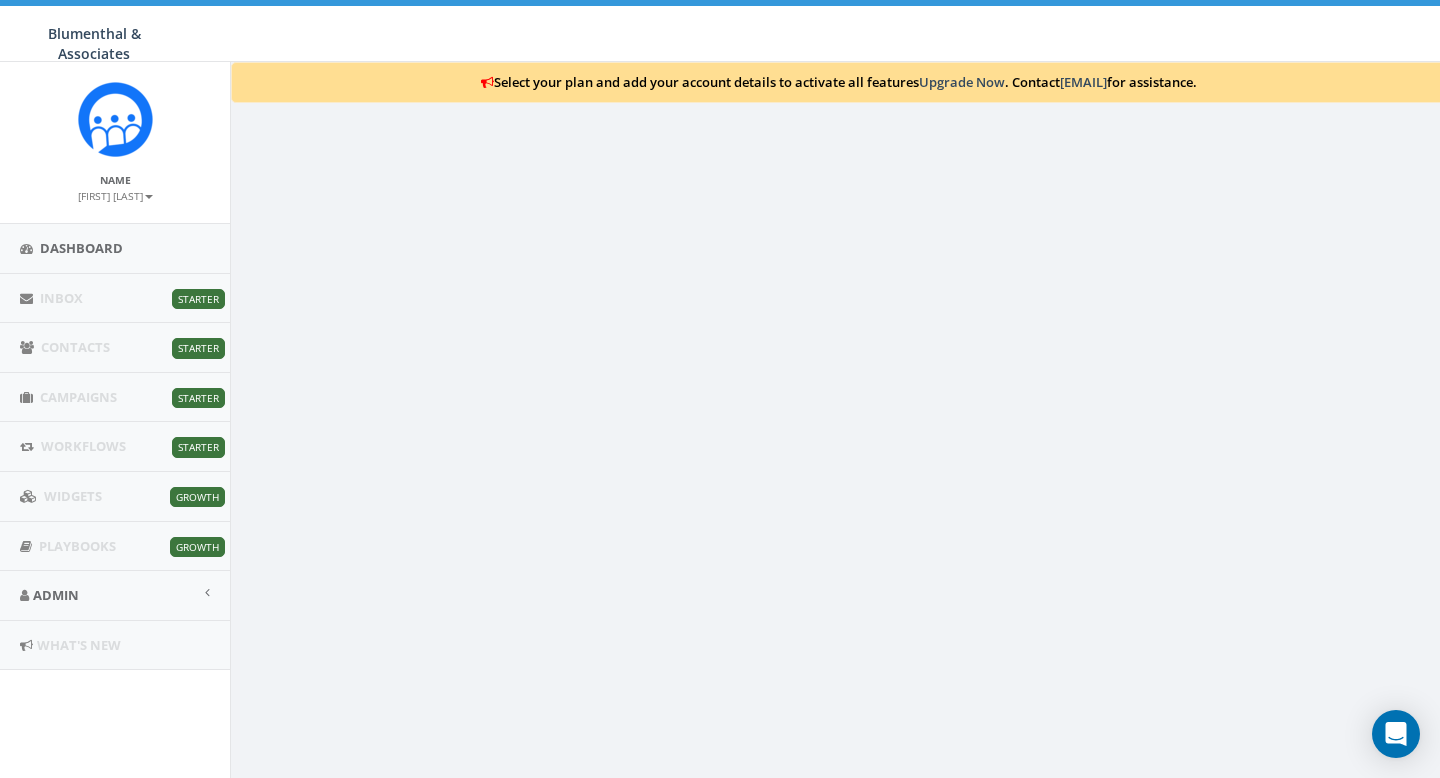 scroll, scrollTop: 81, scrollLeft: 0, axis: vertical 